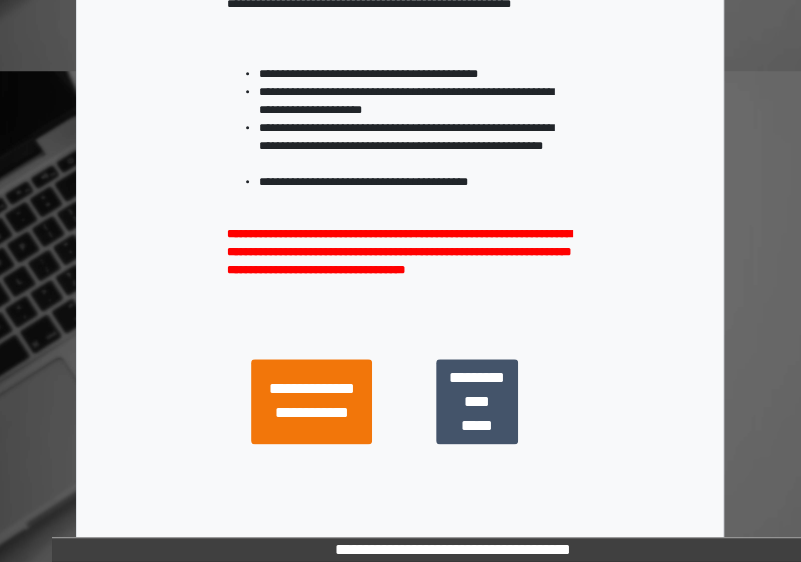 scroll, scrollTop: 572, scrollLeft: 0, axis: vertical 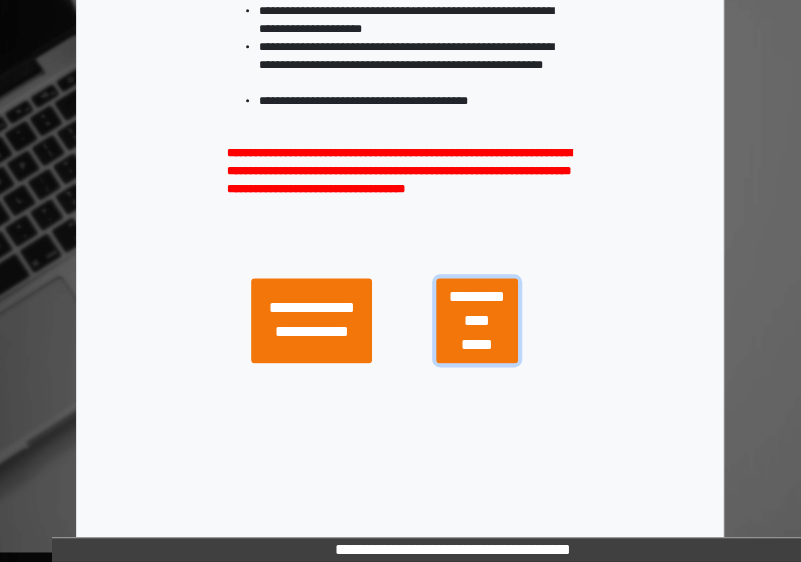 click on "**********" at bounding box center [477, 320] 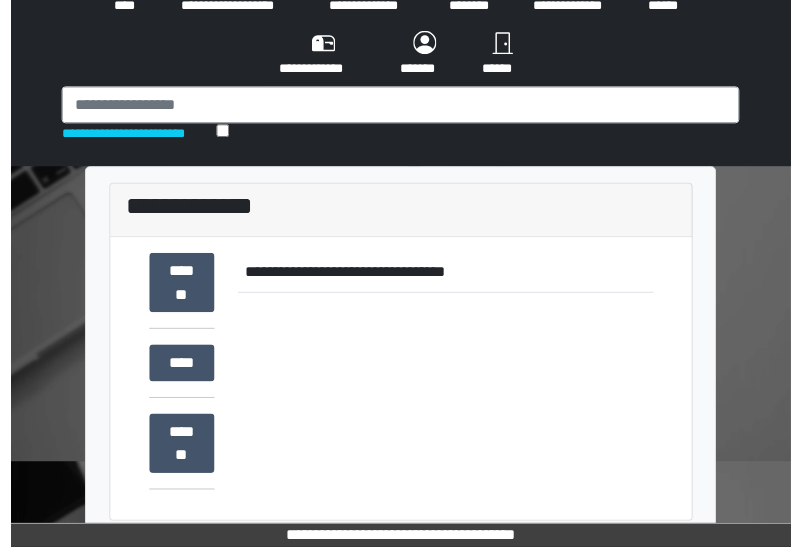 scroll, scrollTop: 109, scrollLeft: 0, axis: vertical 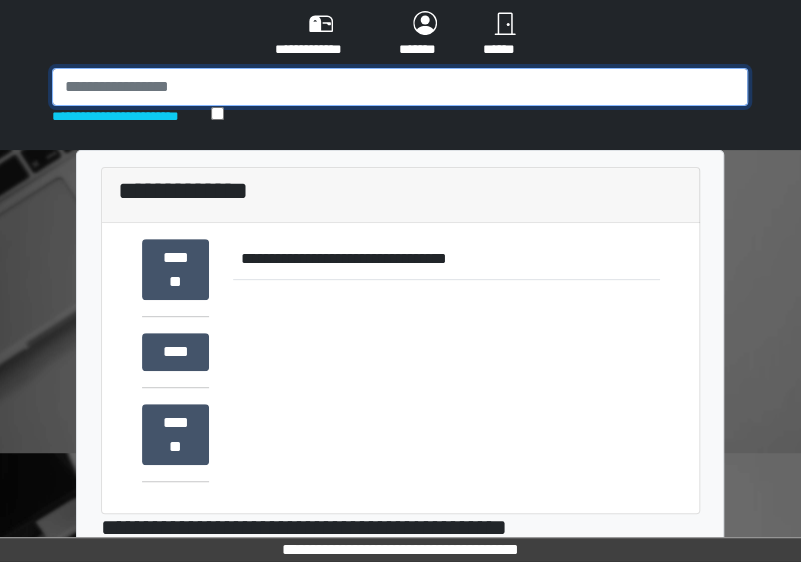 click at bounding box center (400, 87) 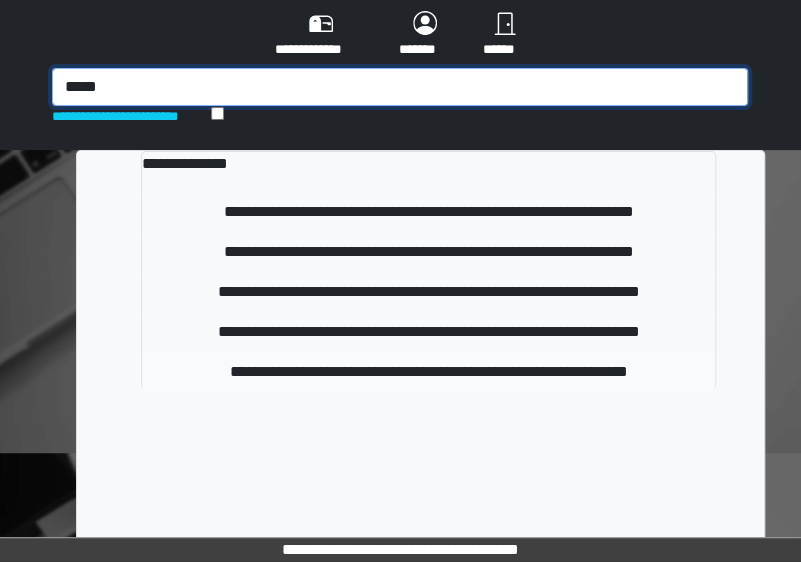 type on "*****" 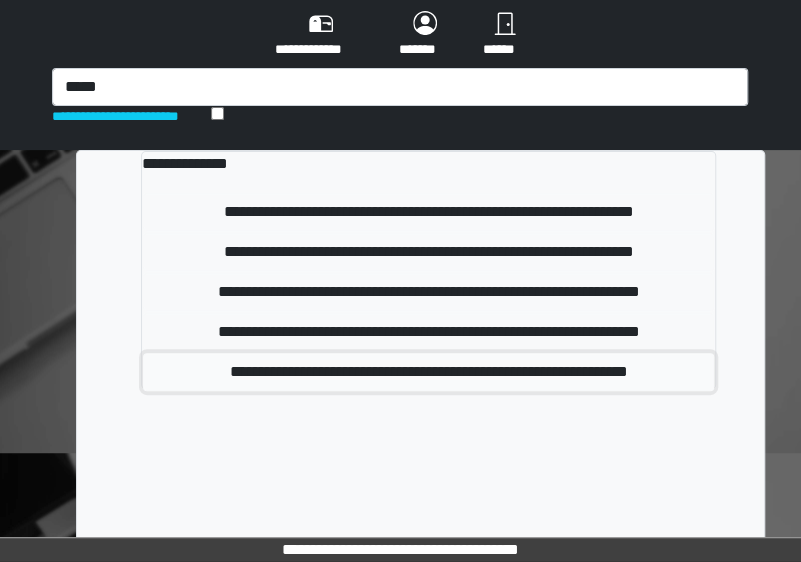 click on "**********" at bounding box center (428, 372) 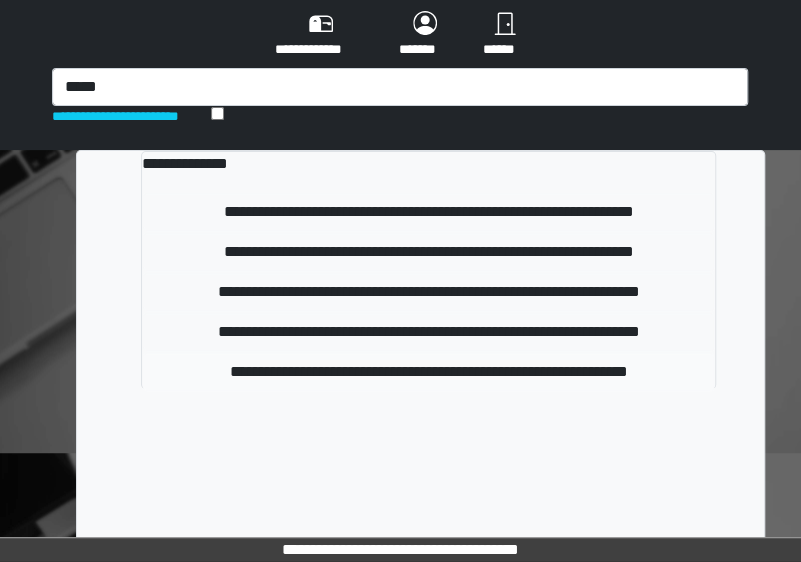 type 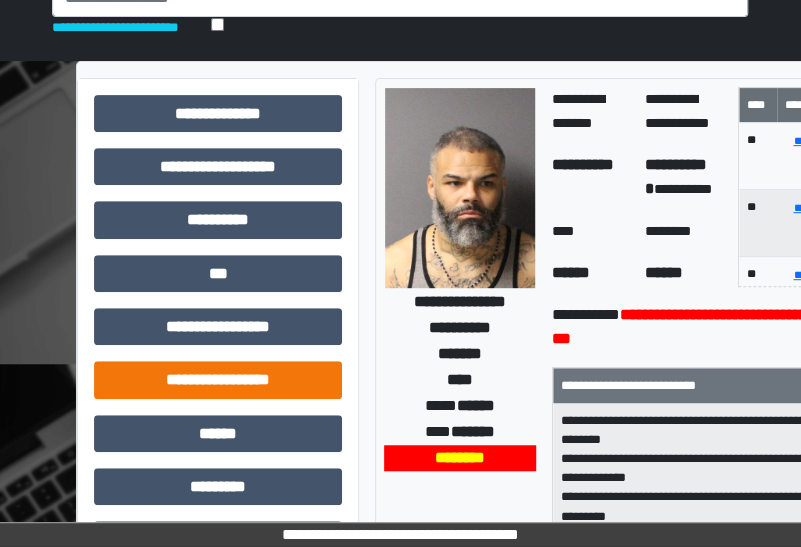 scroll, scrollTop: 199, scrollLeft: 0, axis: vertical 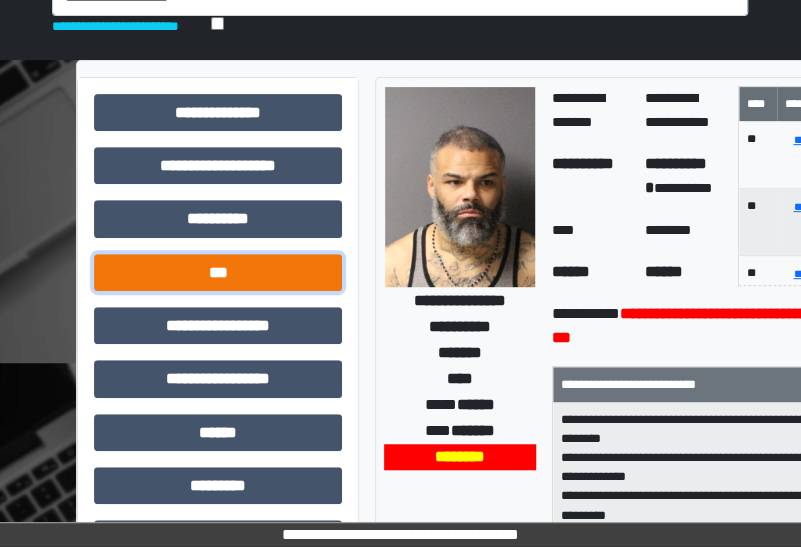 click on "***" at bounding box center [218, 272] 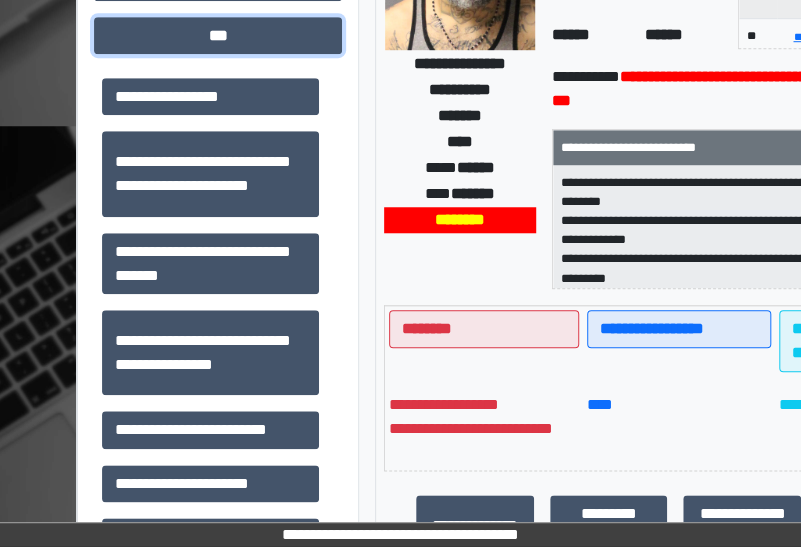 scroll, scrollTop: 527, scrollLeft: 0, axis: vertical 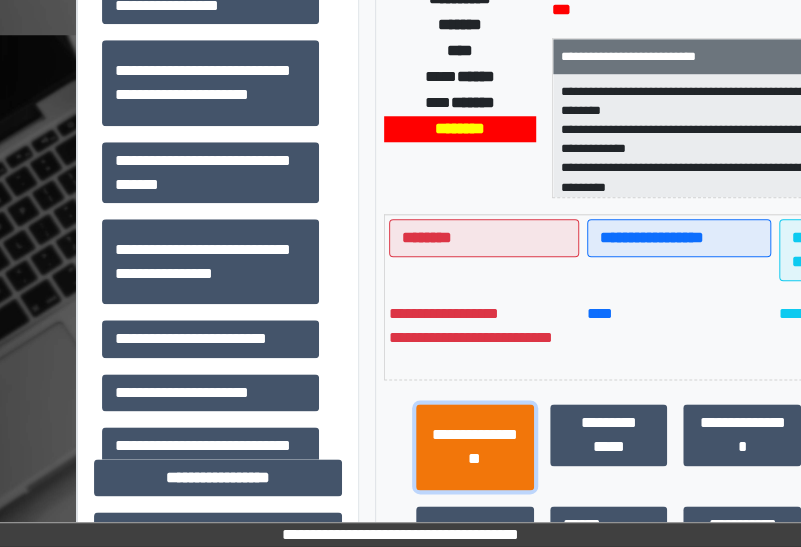 click on "**********" at bounding box center (475, 446) 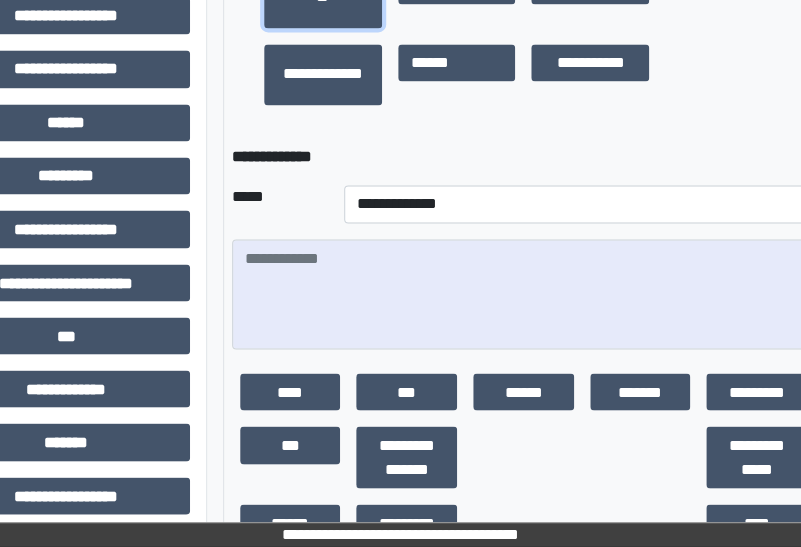 scroll, scrollTop: 989, scrollLeft: 142, axis: both 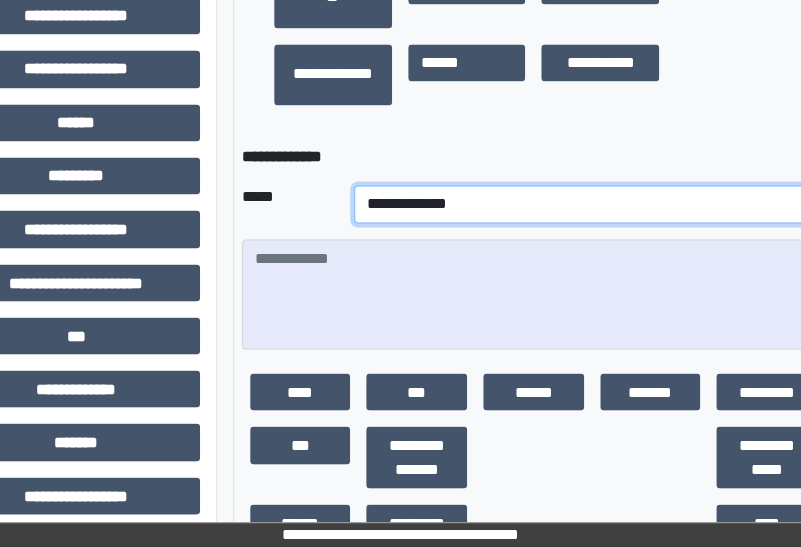 click on "**********" at bounding box center (589, 204) 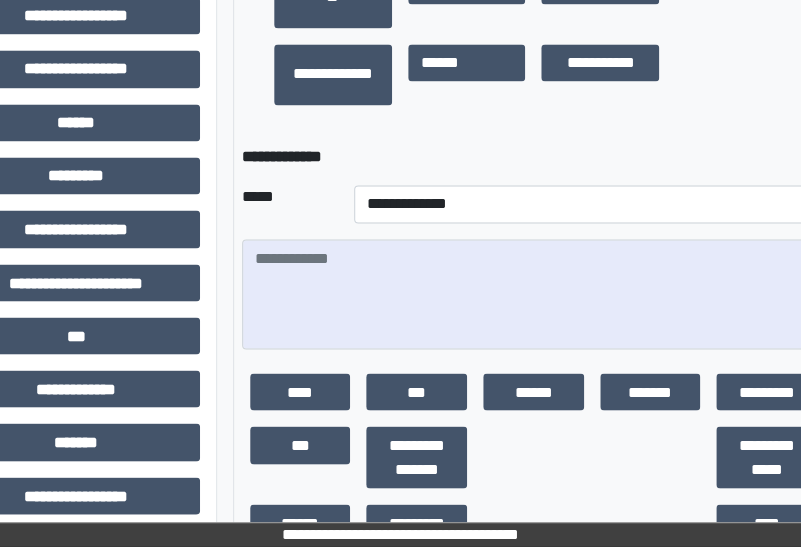 click on "**********" at bounding box center (589, 204) 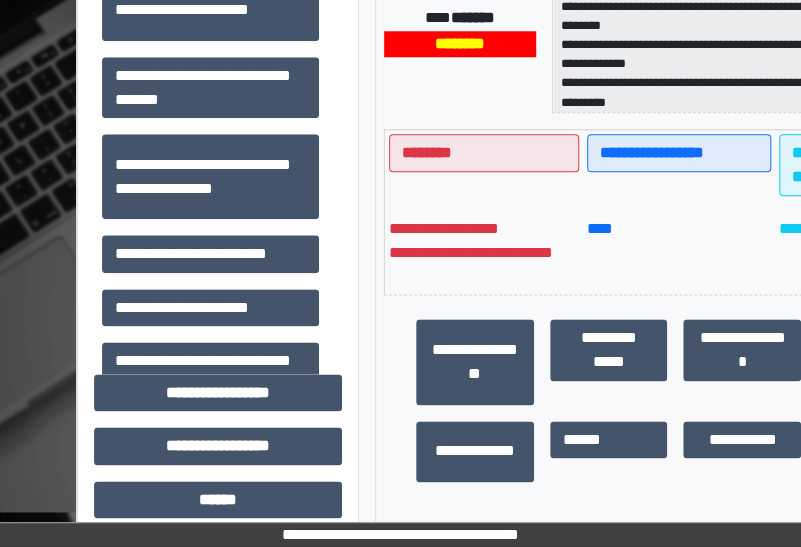 scroll, scrollTop: 613, scrollLeft: 0, axis: vertical 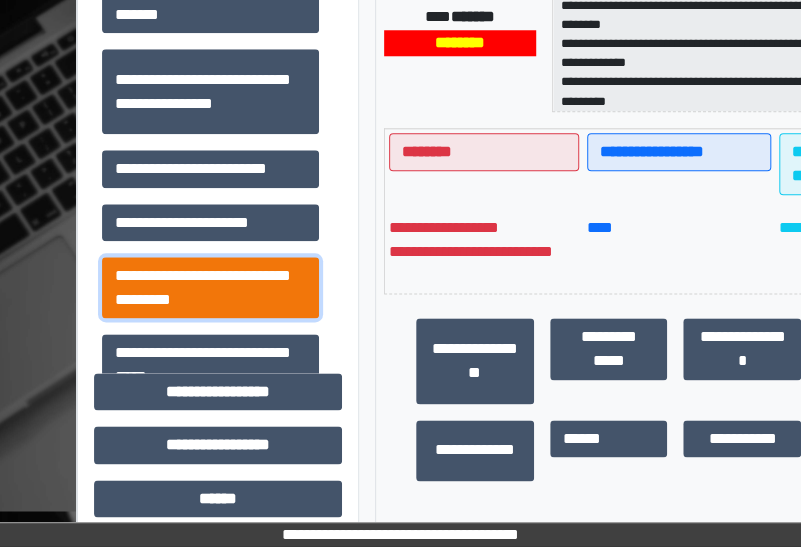 click on "**********" at bounding box center [210, 287] 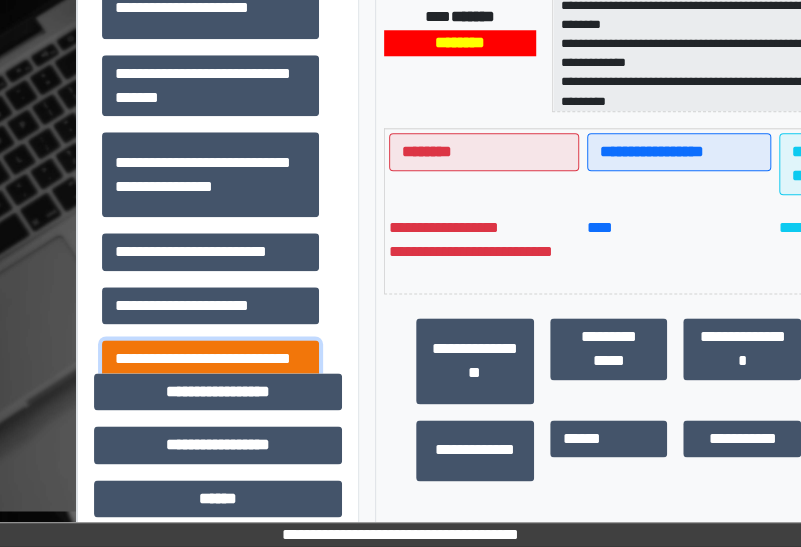 scroll, scrollTop: 0, scrollLeft: 0, axis: both 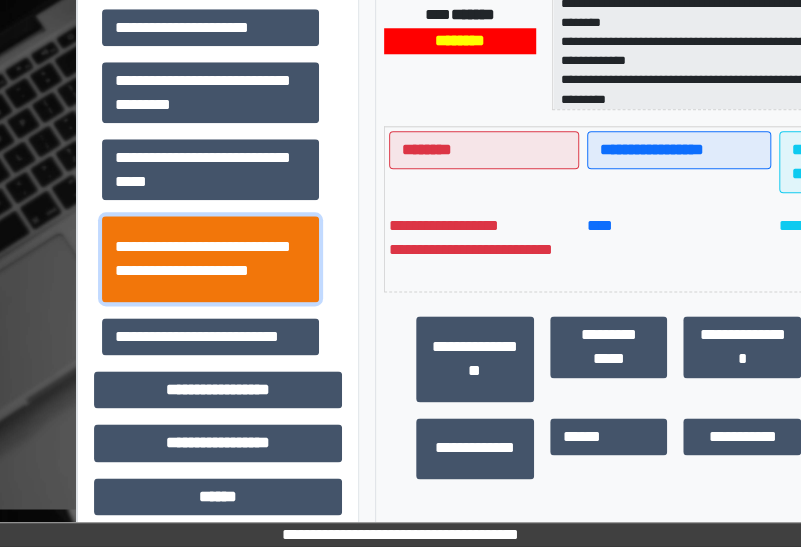 click on "**********" at bounding box center [210, 258] 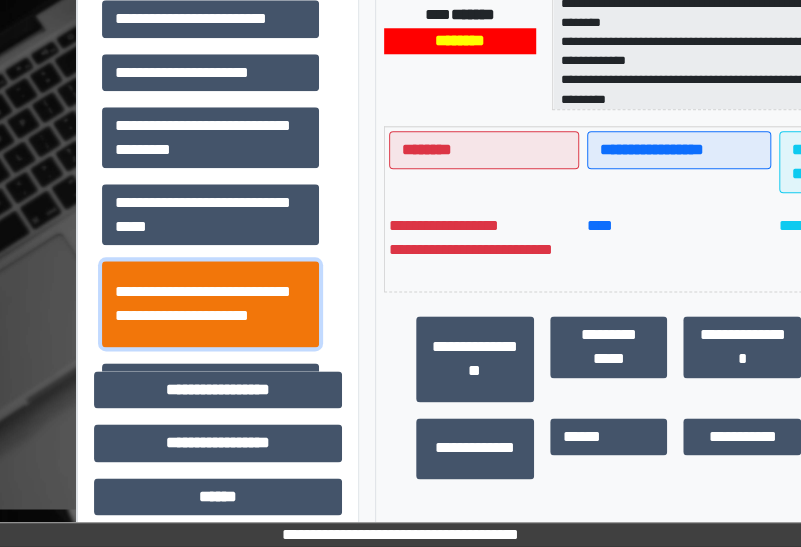 scroll, scrollTop: 233, scrollLeft: 0, axis: vertical 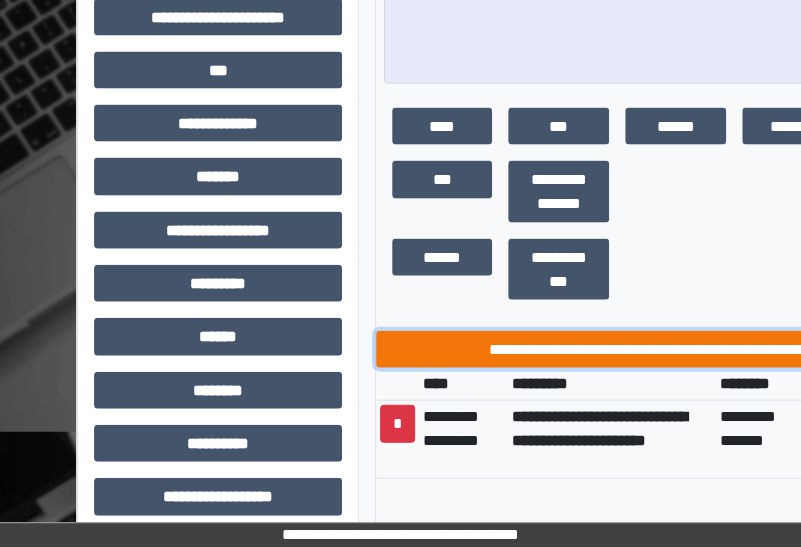 click on "**********" at bounding box center [675, 349] 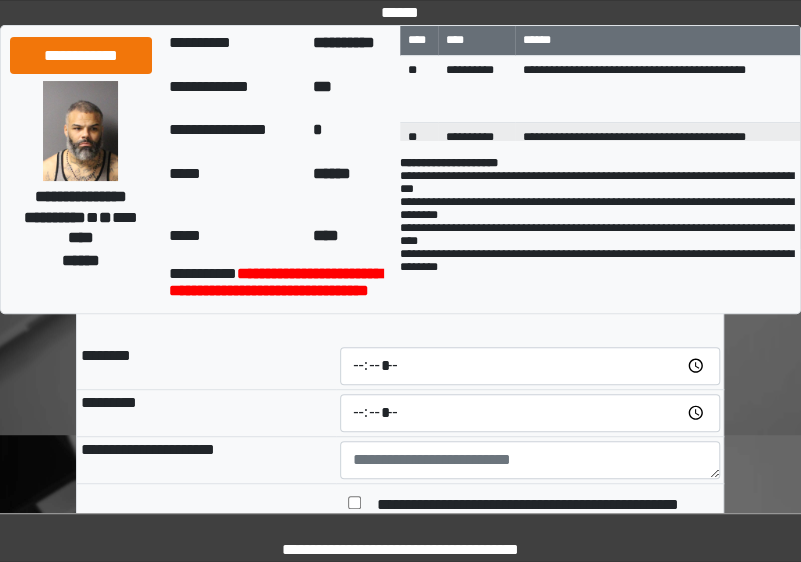 scroll, scrollTop: 125, scrollLeft: 0, axis: vertical 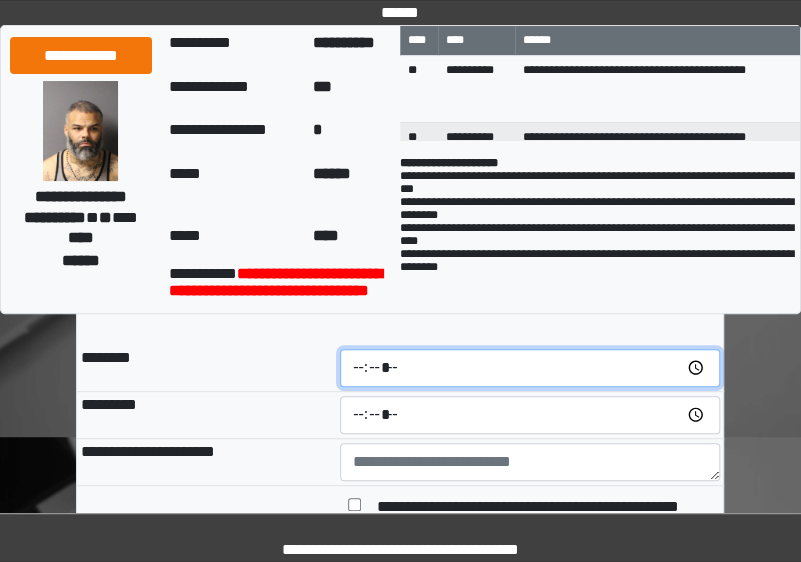 click at bounding box center [530, 368] 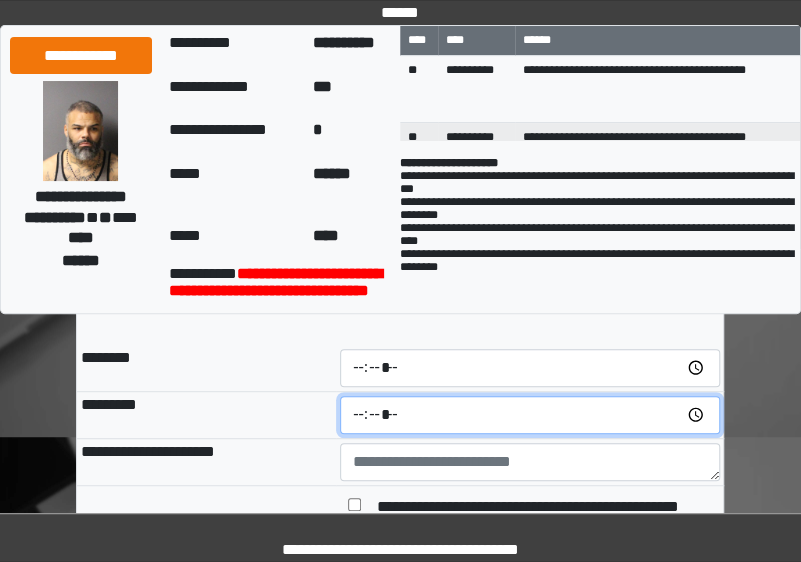 click at bounding box center [530, 415] 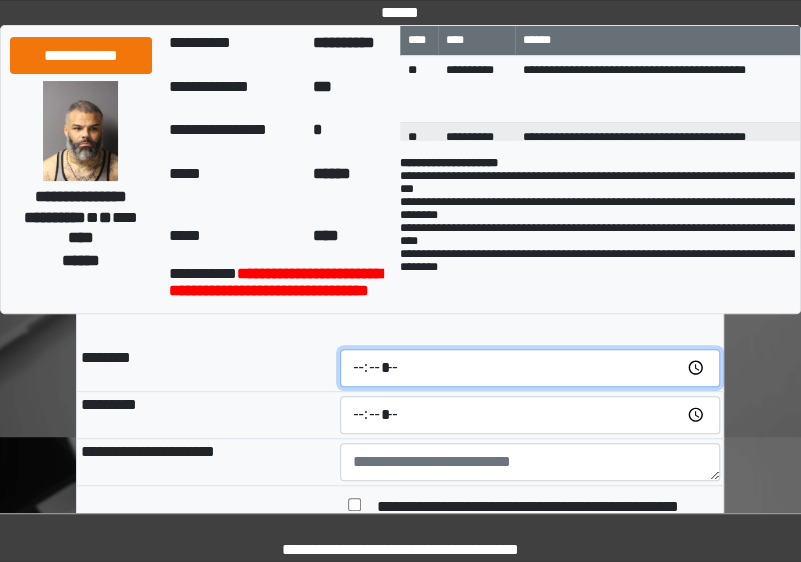 click on "*****" at bounding box center (530, 368) 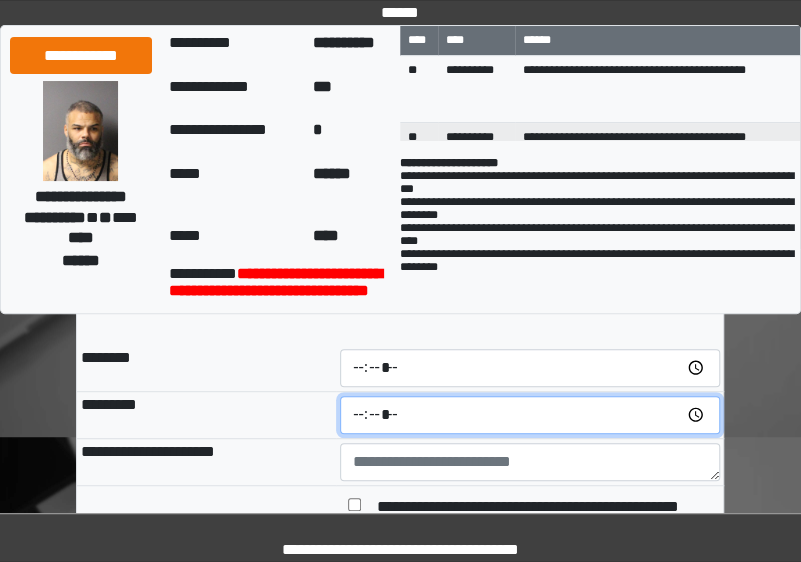 click at bounding box center (530, 415) 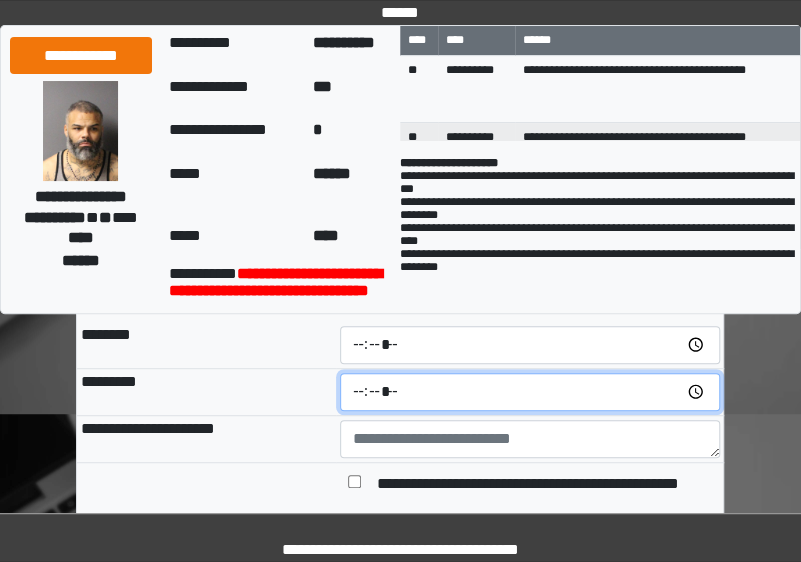 scroll, scrollTop: 149, scrollLeft: 0, axis: vertical 